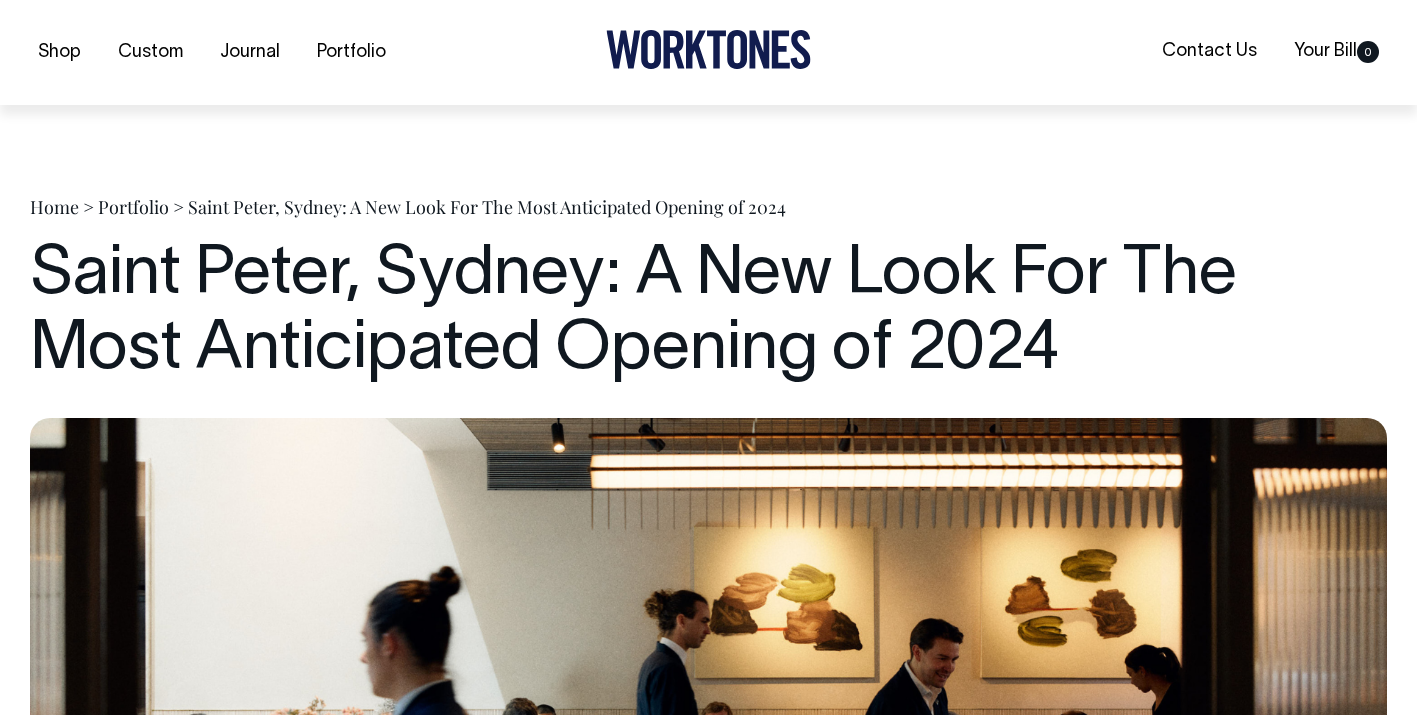scroll, scrollTop: 7231, scrollLeft: 0, axis: vertical 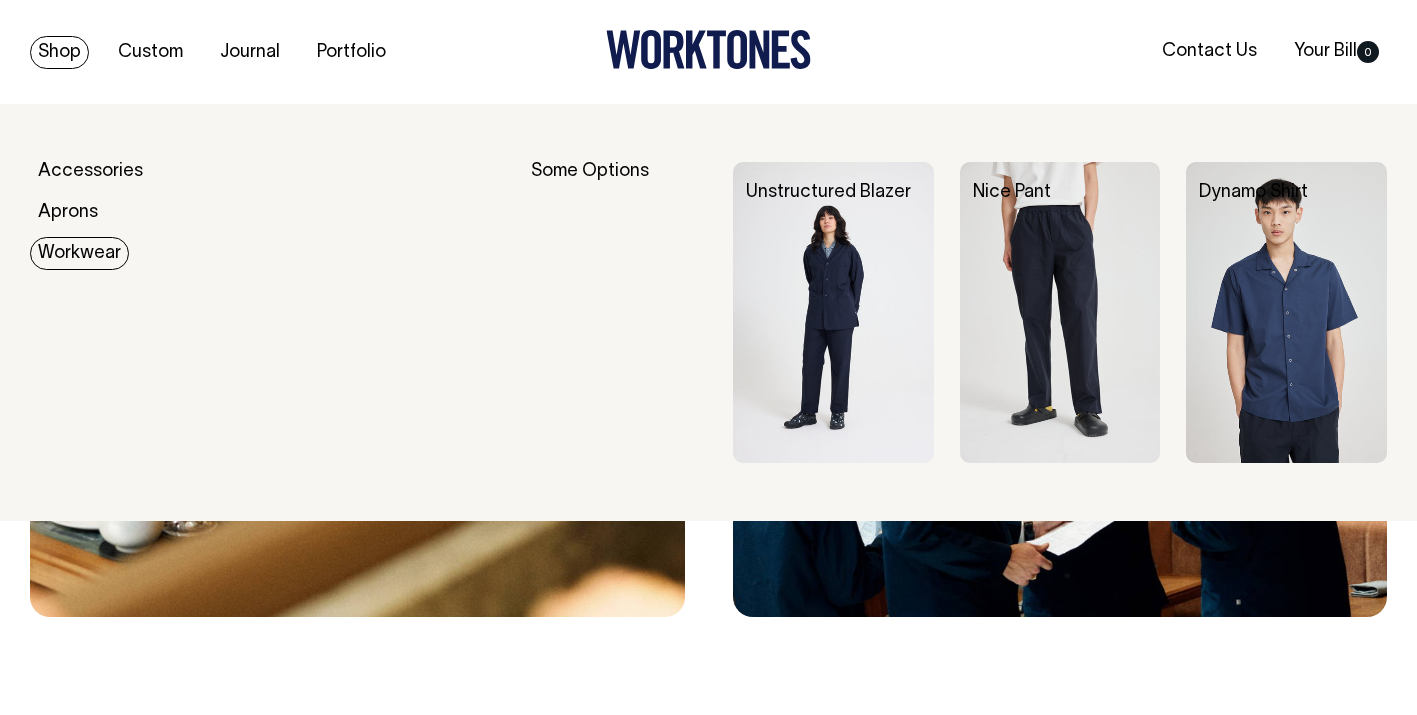 click on "Workwear" at bounding box center (79, 253) 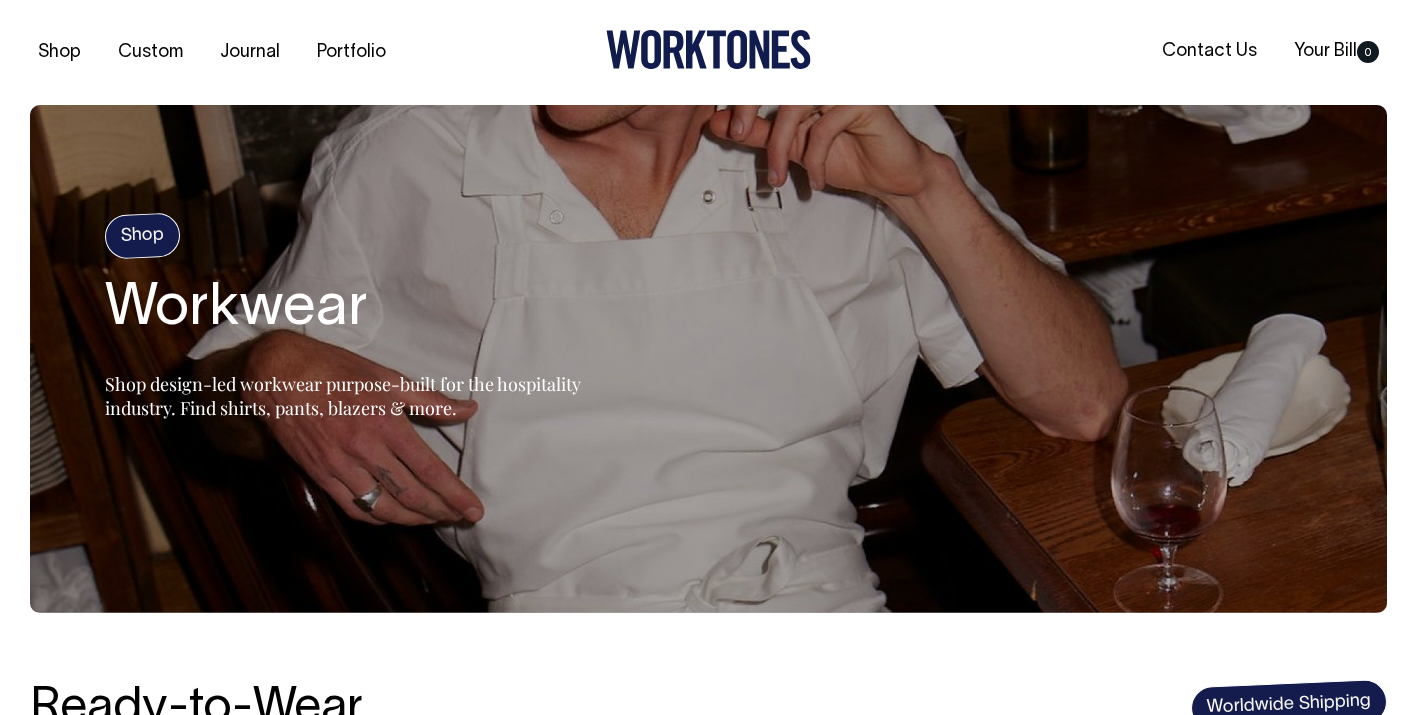 scroll, scrollTop: 45, scrollLeft: 0, axis: vertical 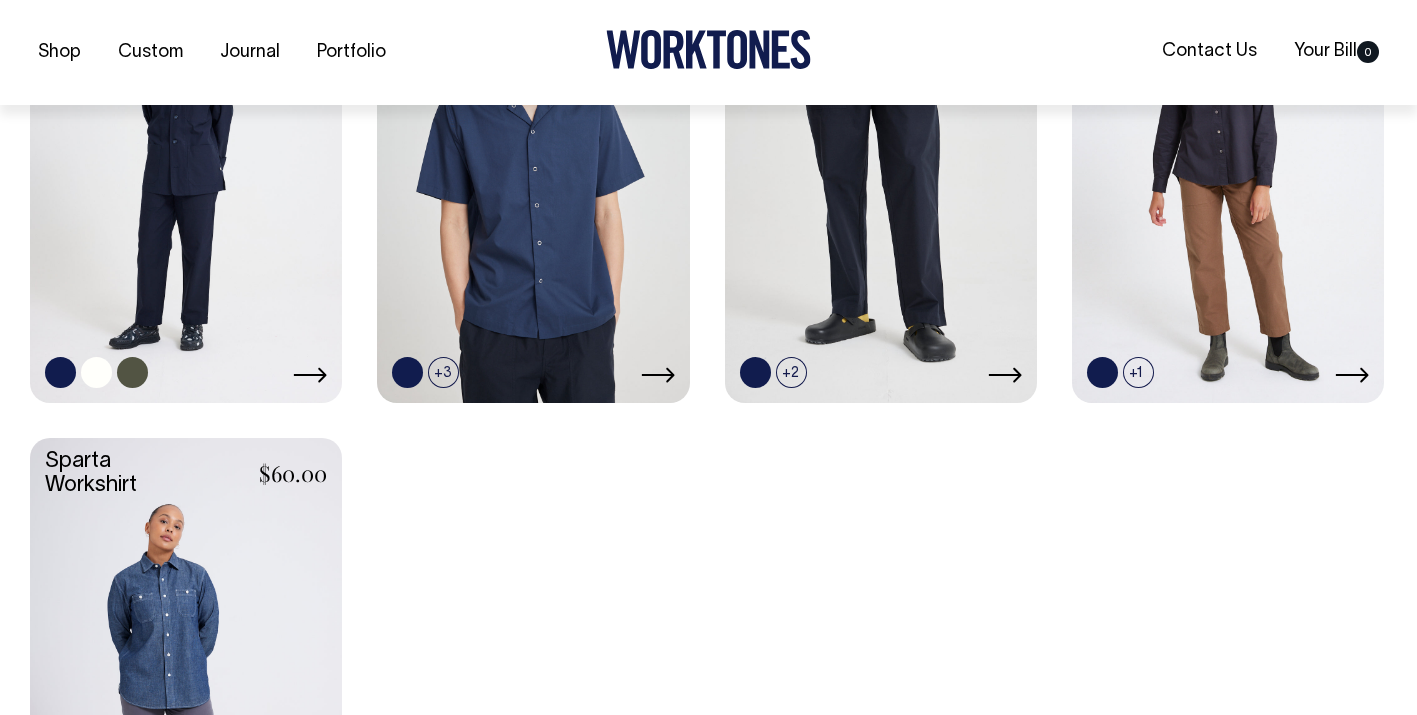 click at bounding box center [132, 372] 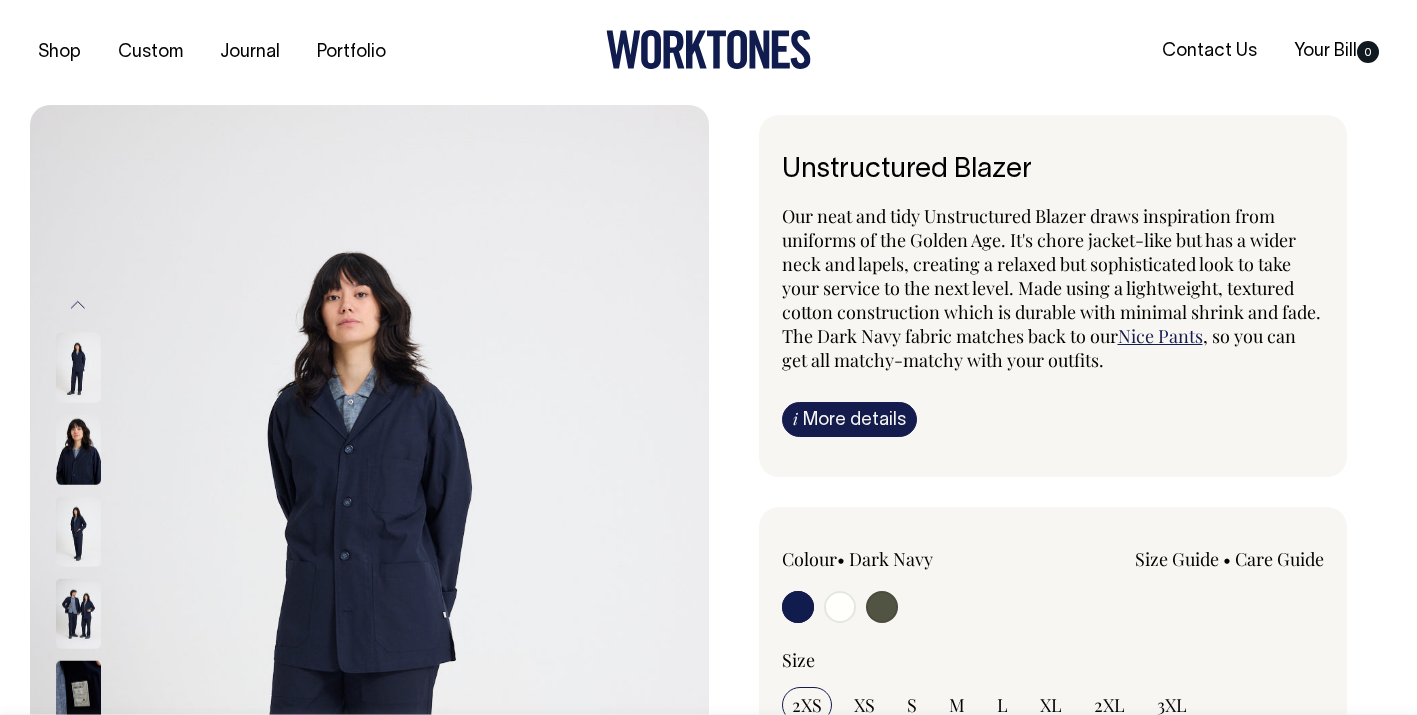 radio on "true" 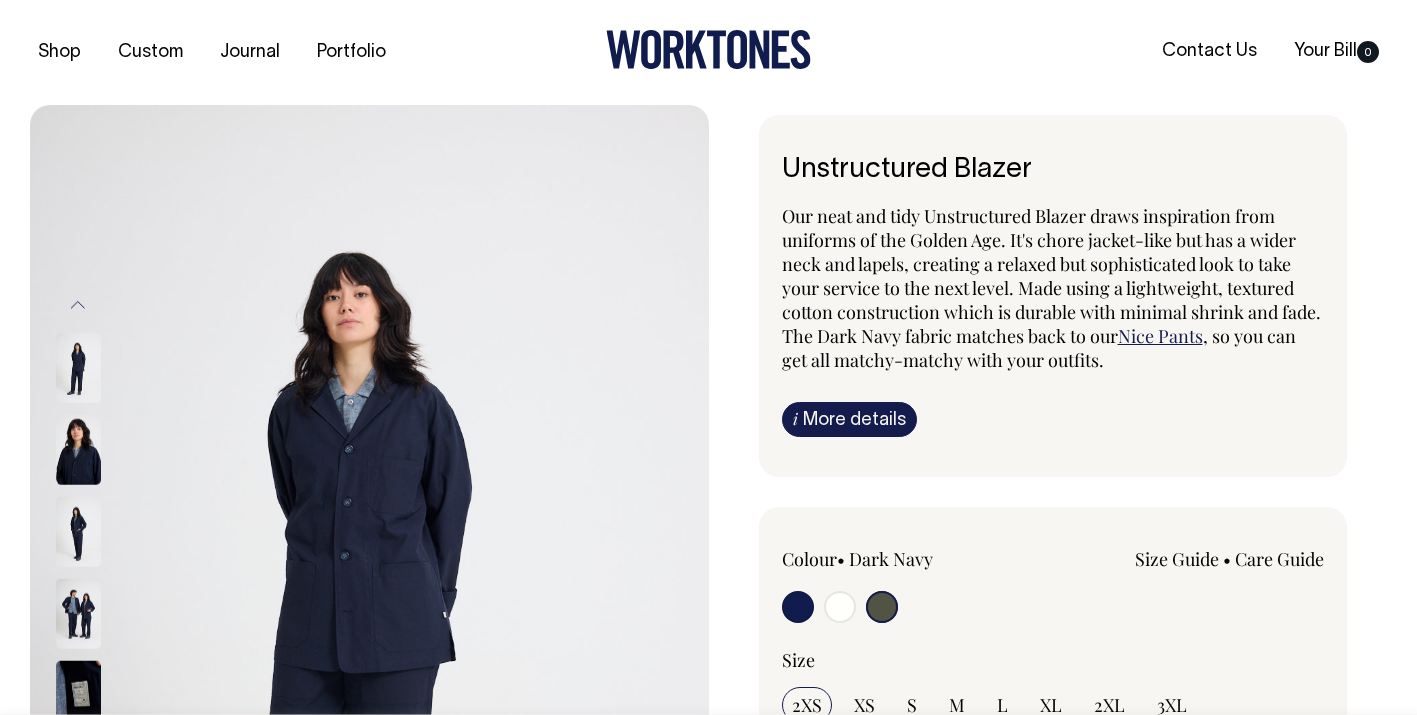 scroll, scrollTop: 0, scrollLeft: 0, axis: both 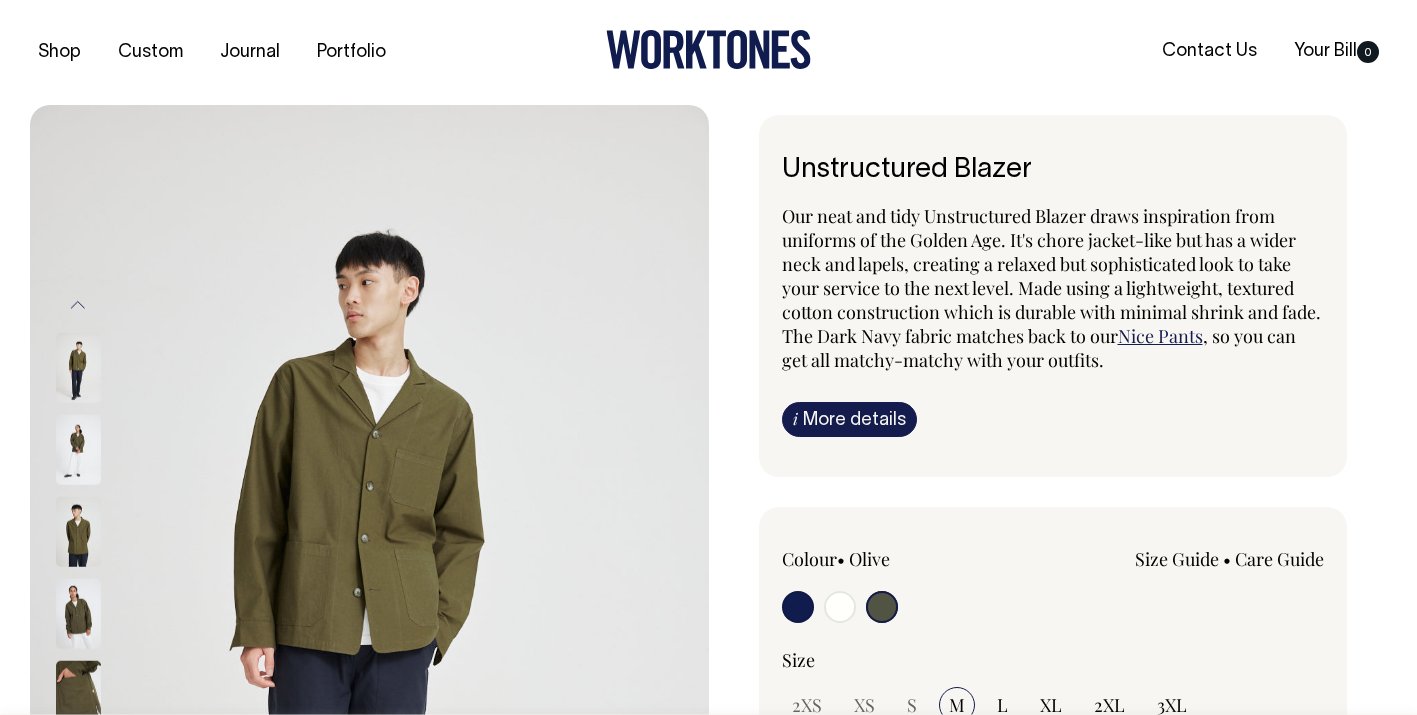 click at bounding box center (840, 607) 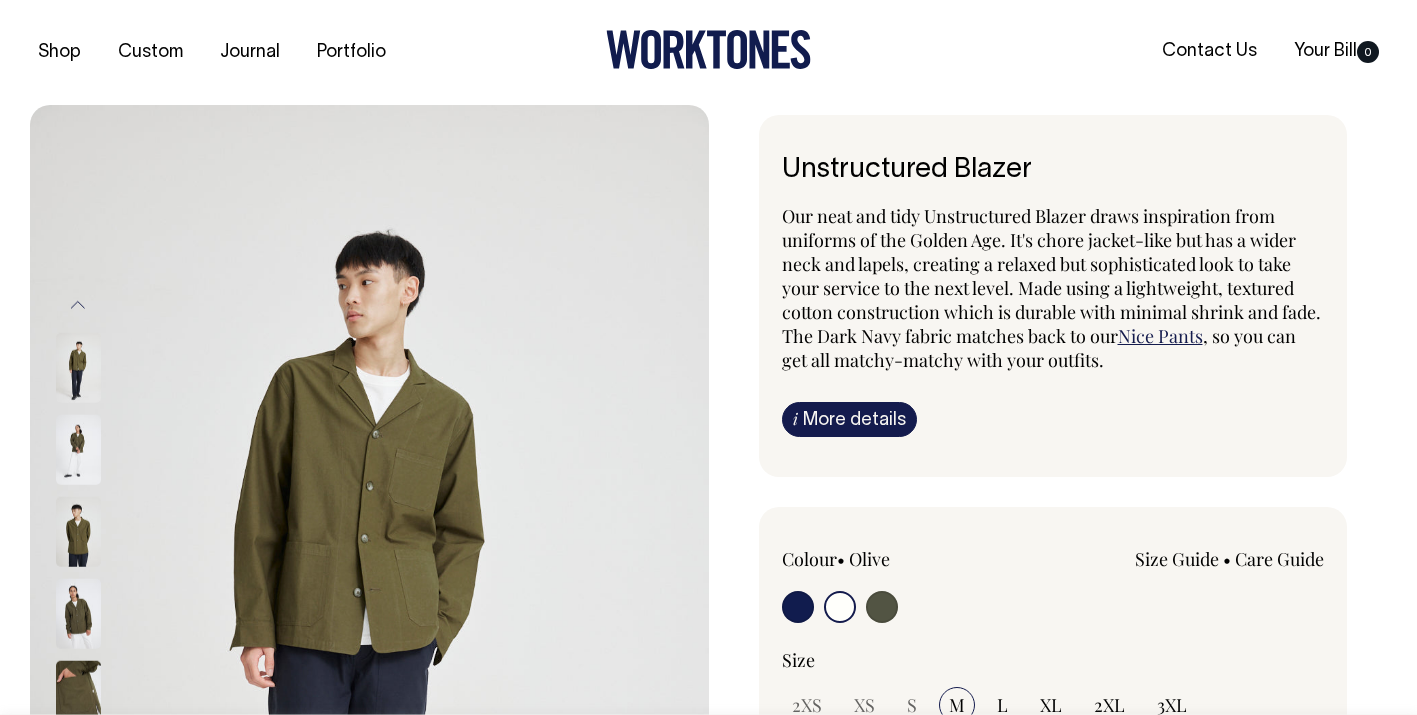 radio on "true" 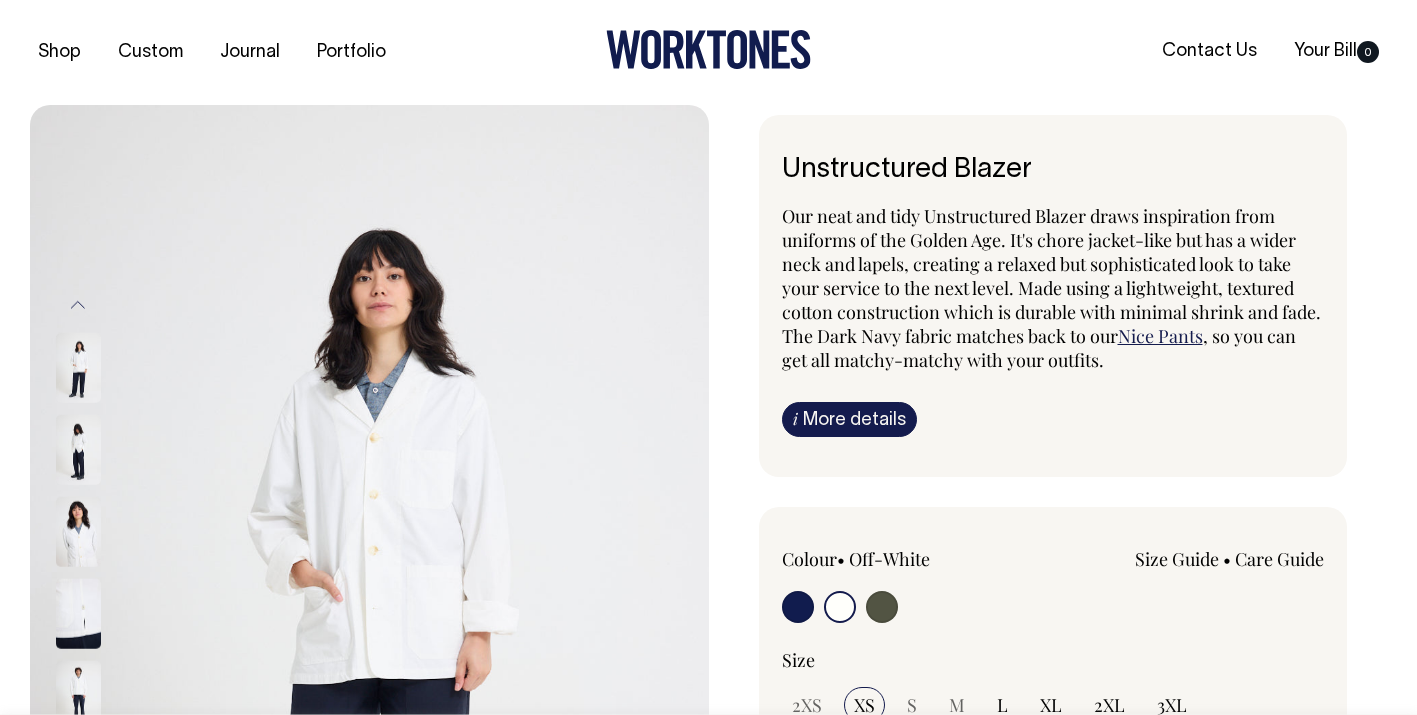click at bounding box center (798, 607) 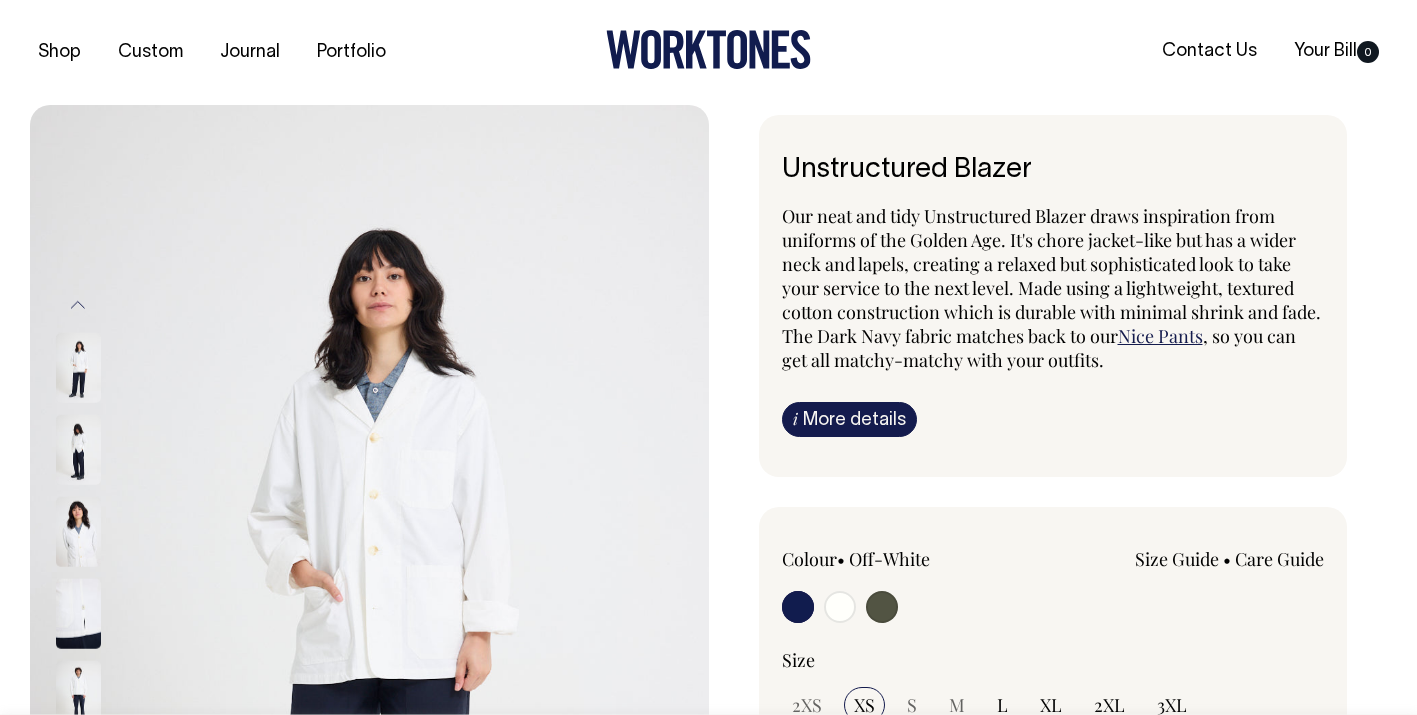 radio on "true" 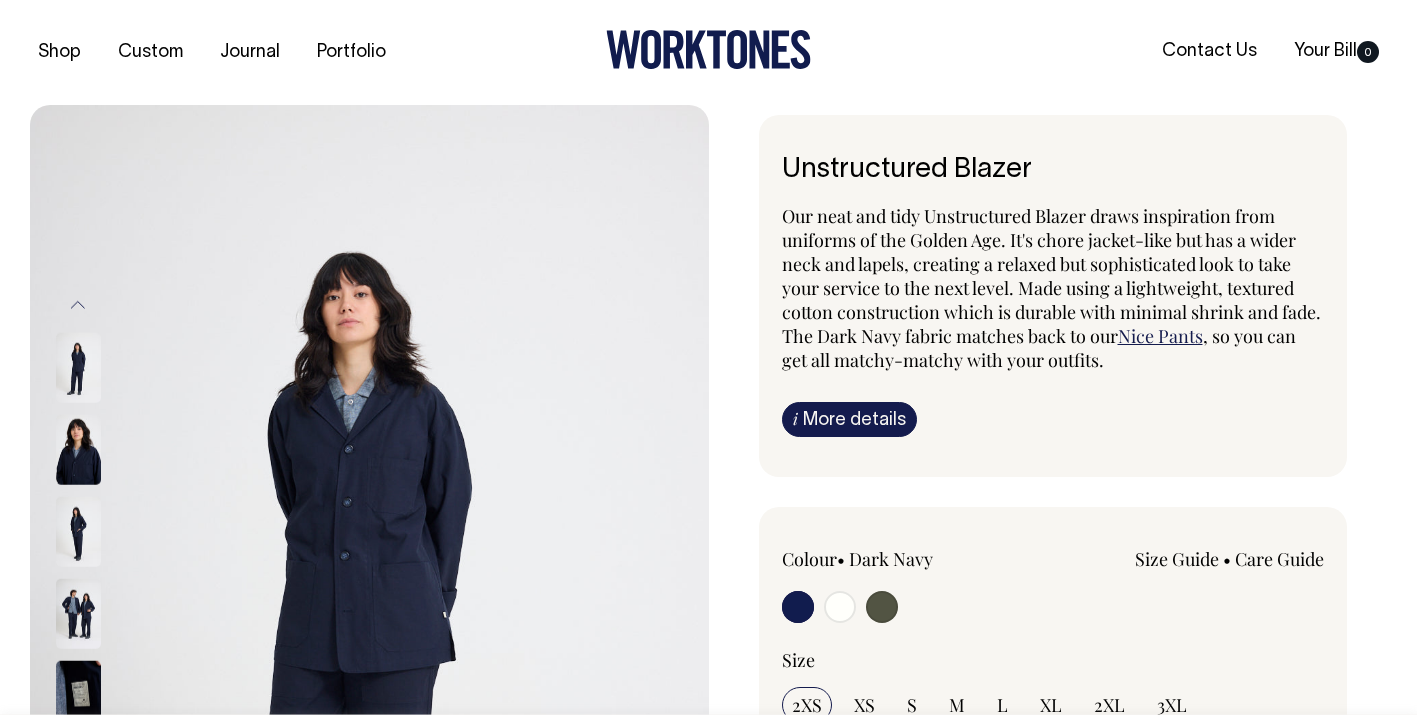 click at bounding box center [882, 607] 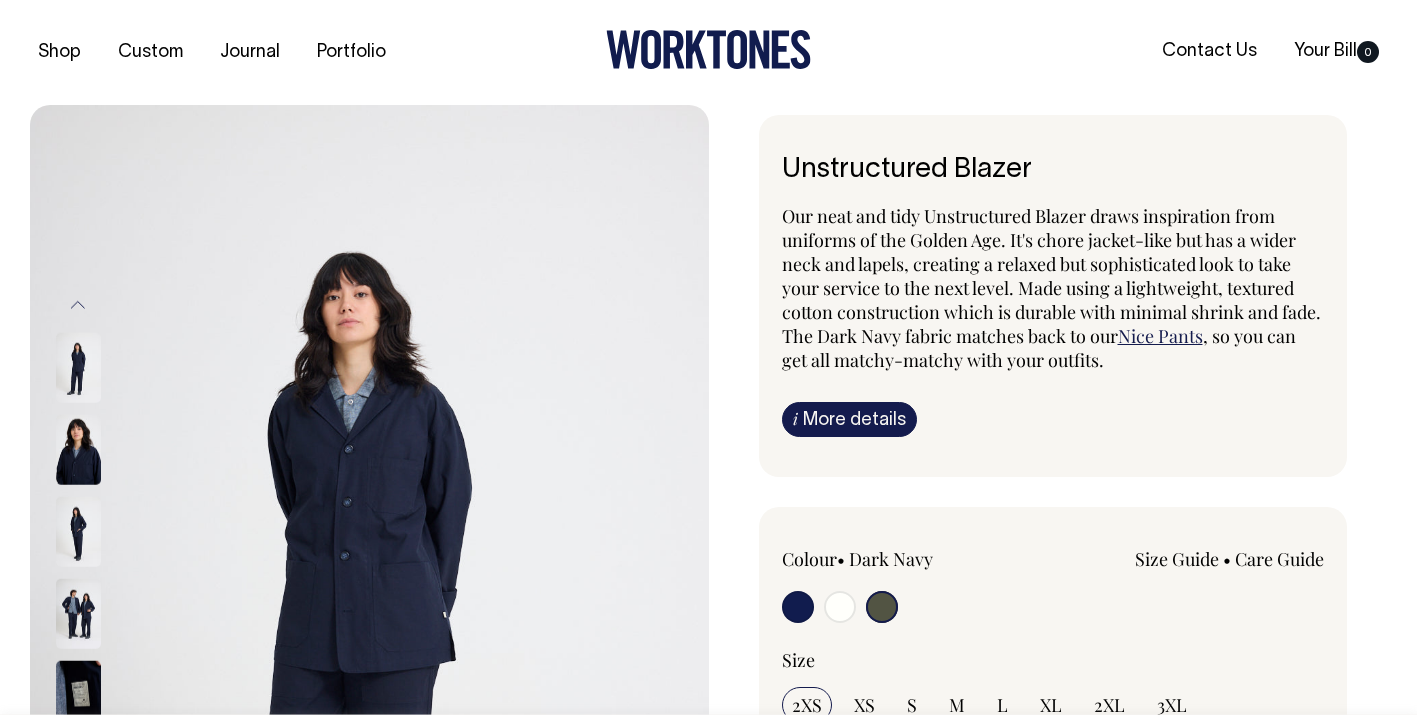 radio on "false" 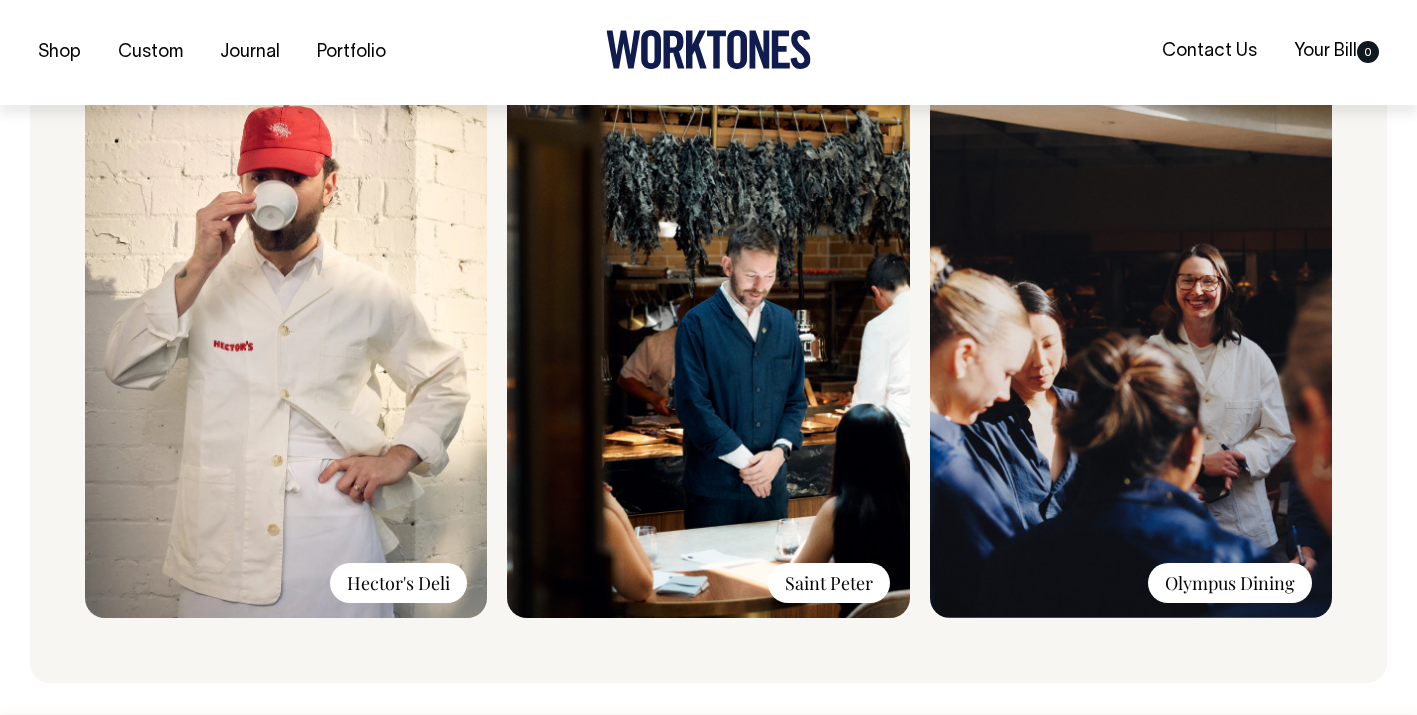 scroll, scrollTop: 1553, scrollLeft: 0, axis: vertical 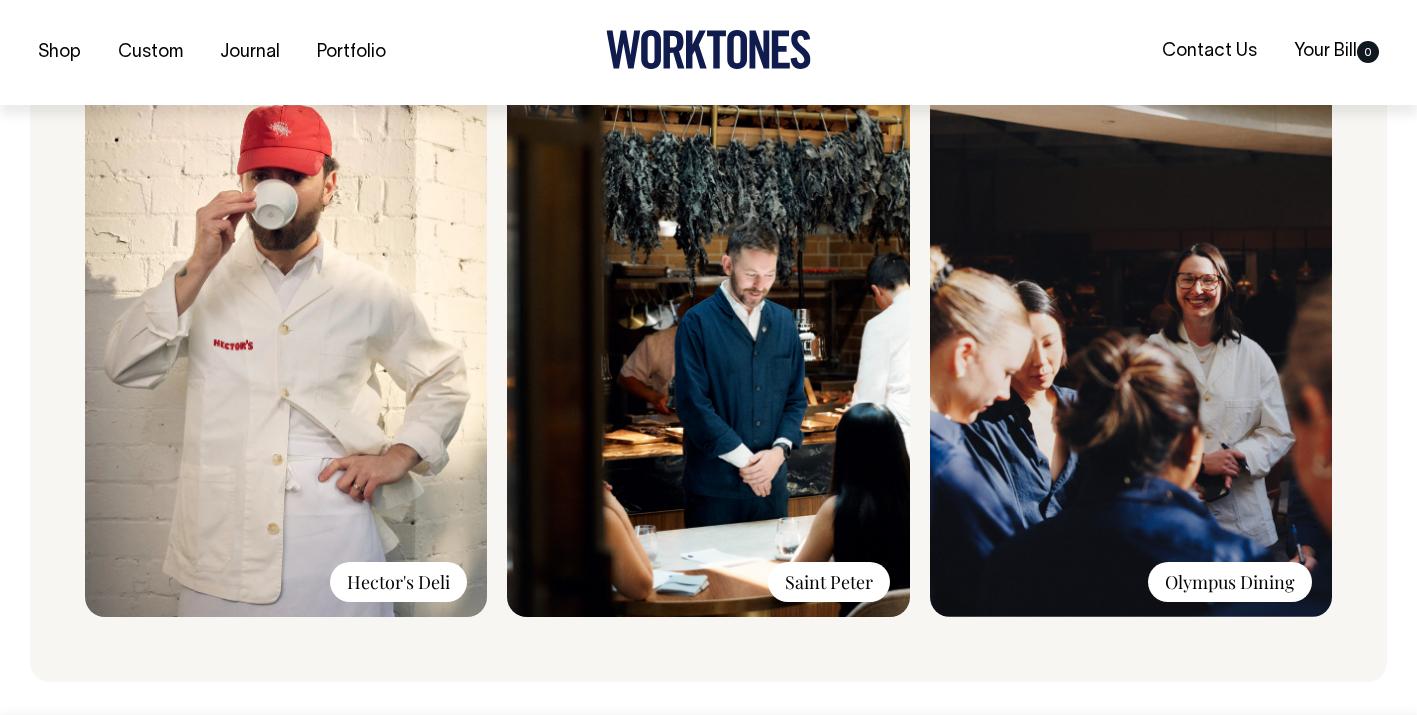 click on "Olympus Dining" at bounding box center [1230, 582] 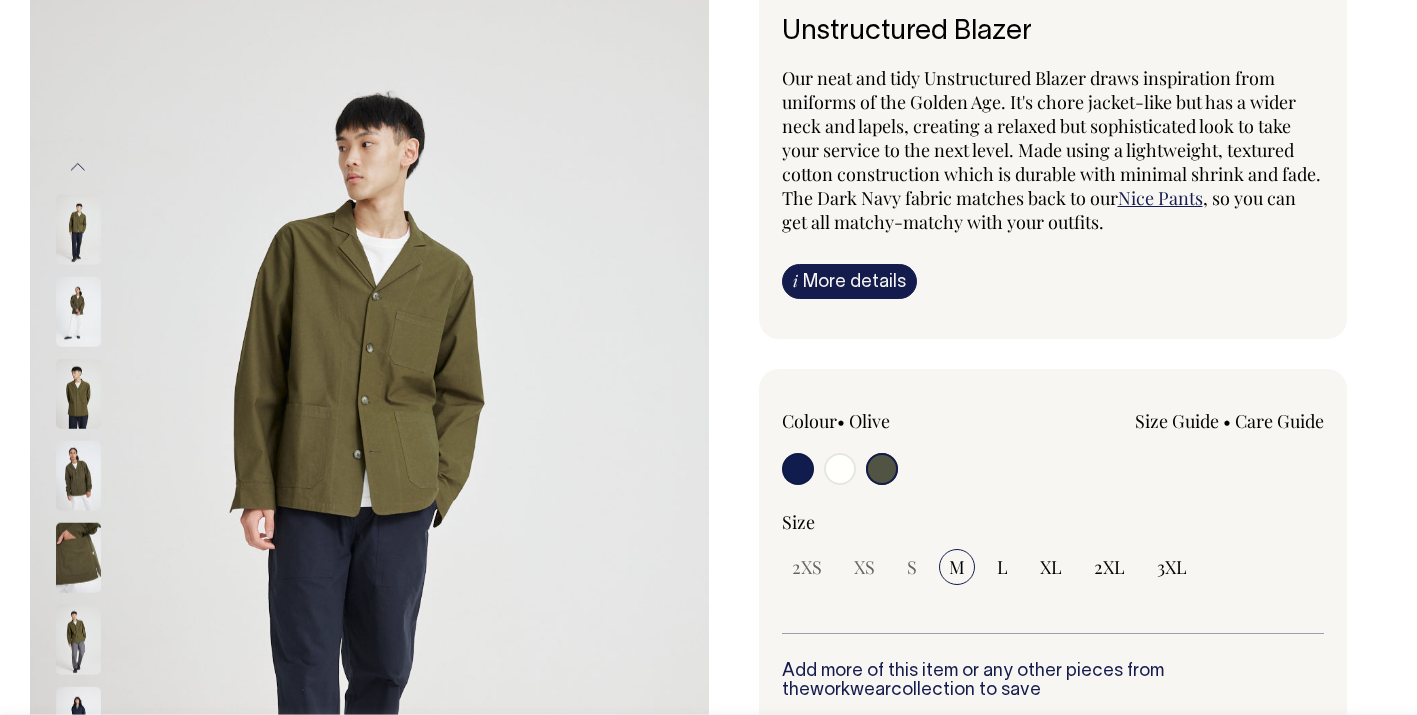 scroll, scrollTop: 138, scrollLeft: 0, axis: vertical 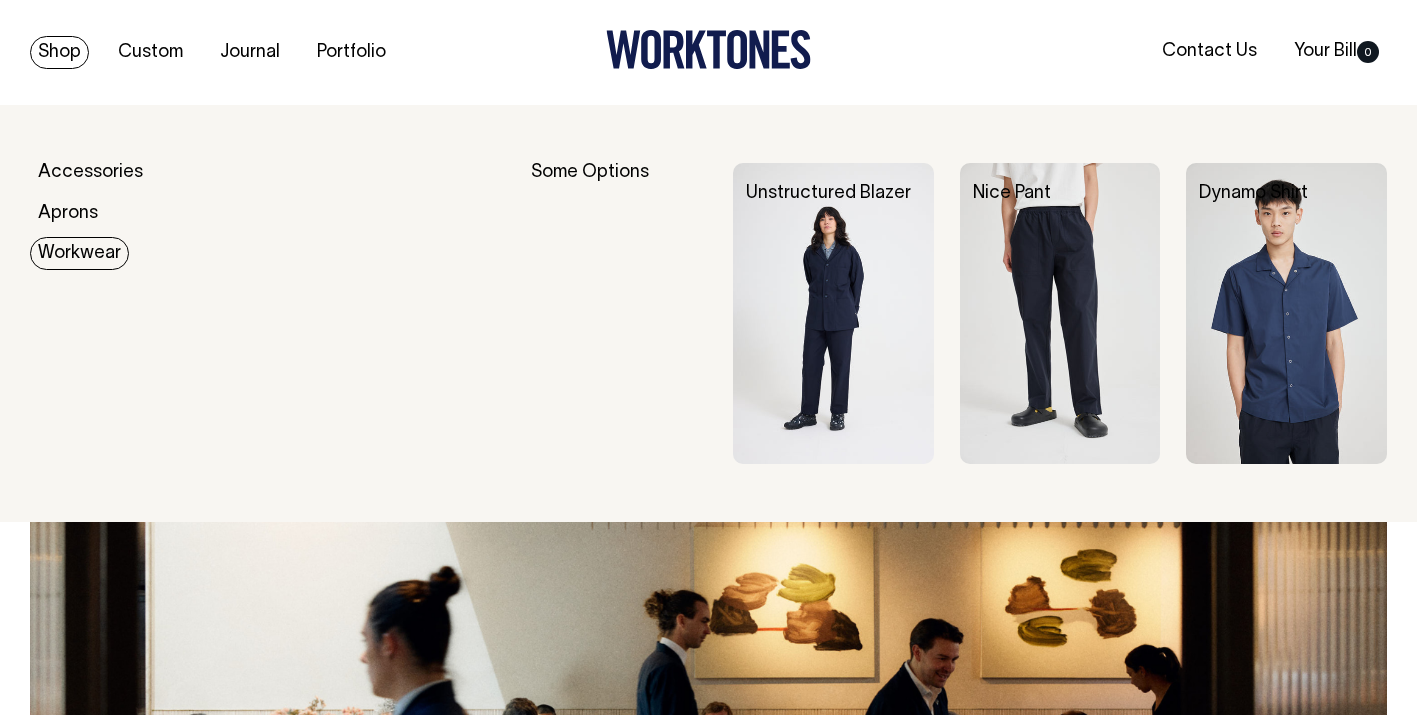 click on "Workwear" at bounding box center (79, 253) 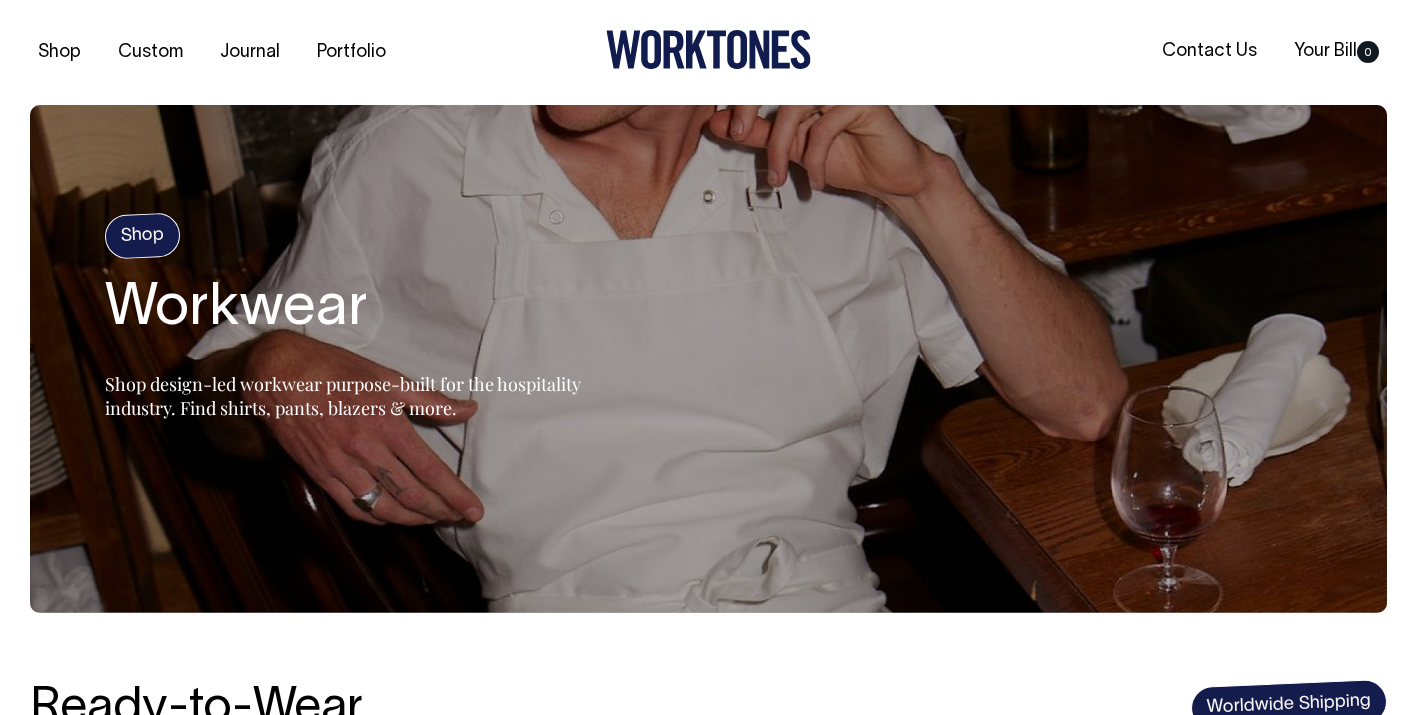 scroll, scrollTop: 0, scrollLeft: 0, axis: both 